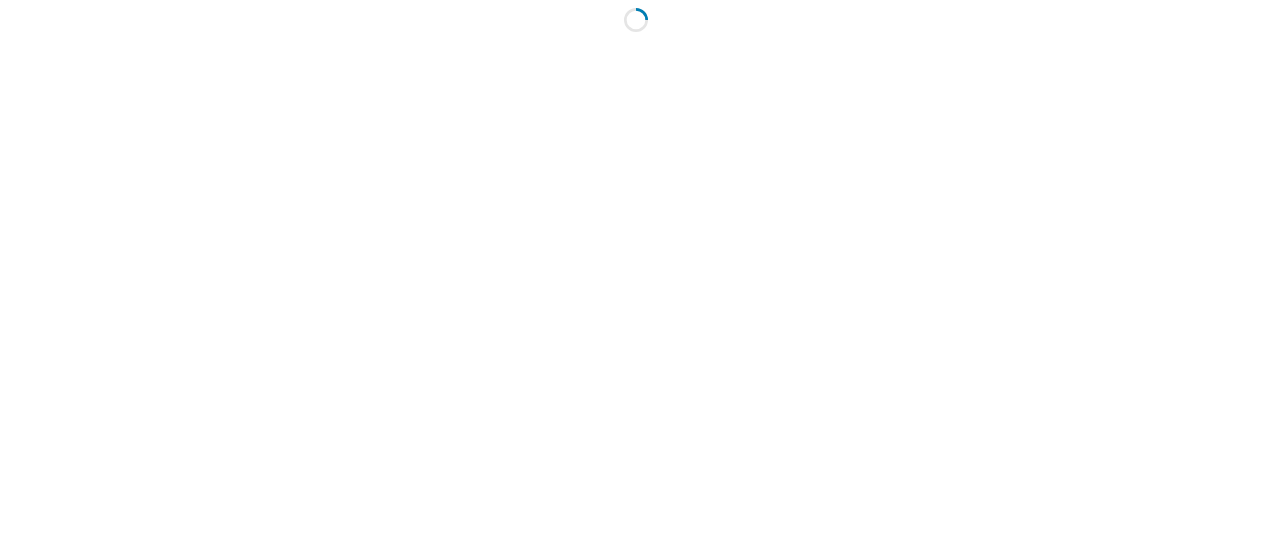 scroll, scrollTop: 0, scrollLeft: 0, axis: both 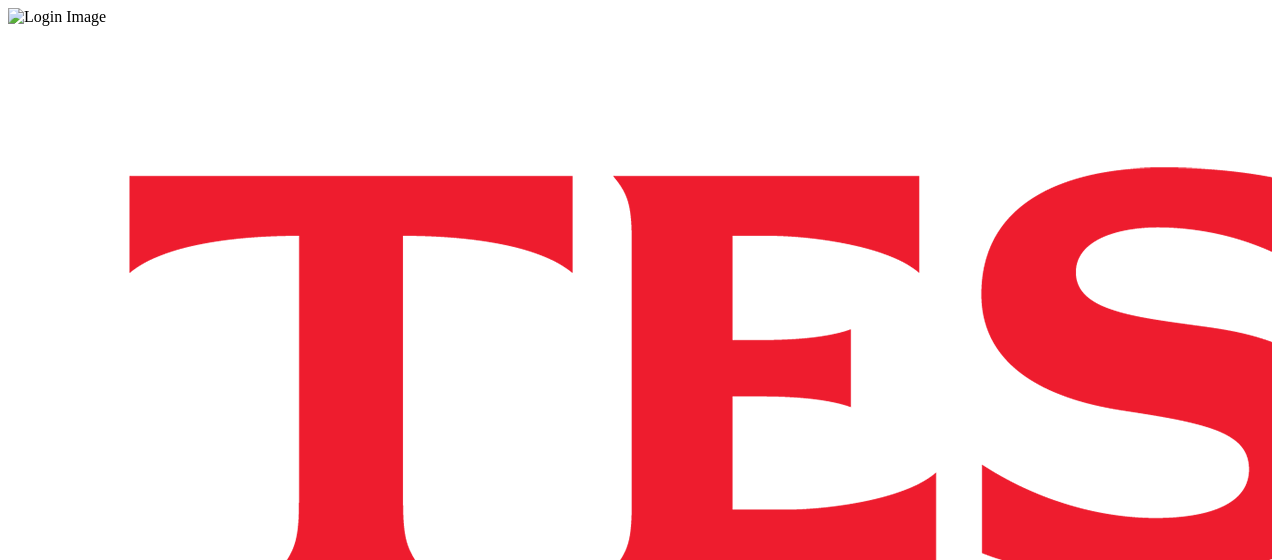 click on "Login" at bounding box center [636, 1000] 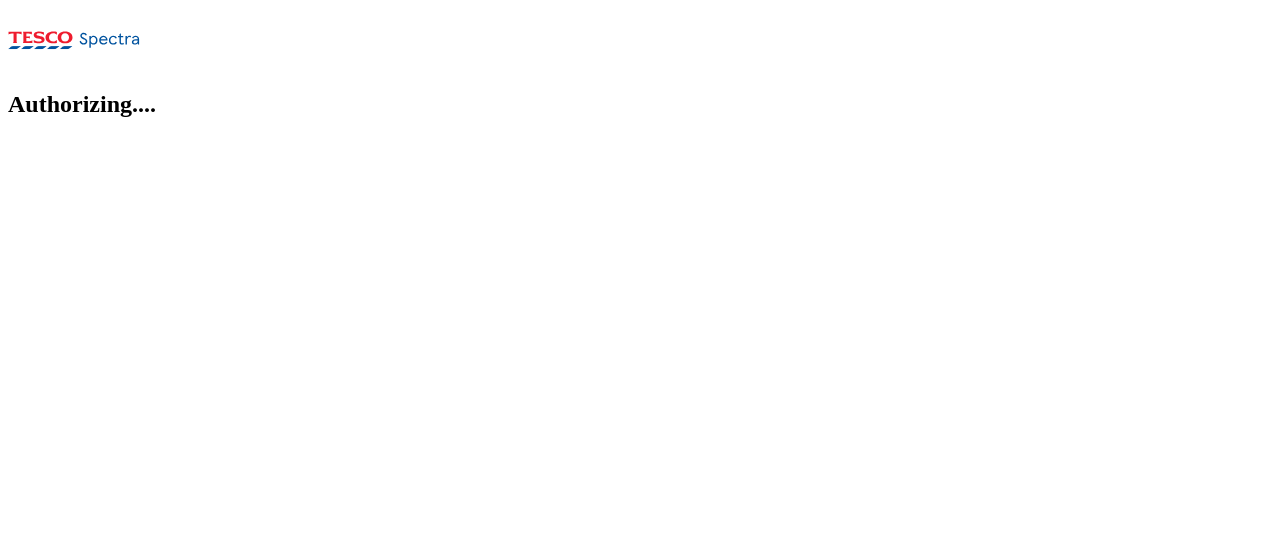 scroll, scrollTop: 0, scrollLeft: 0, axis: both 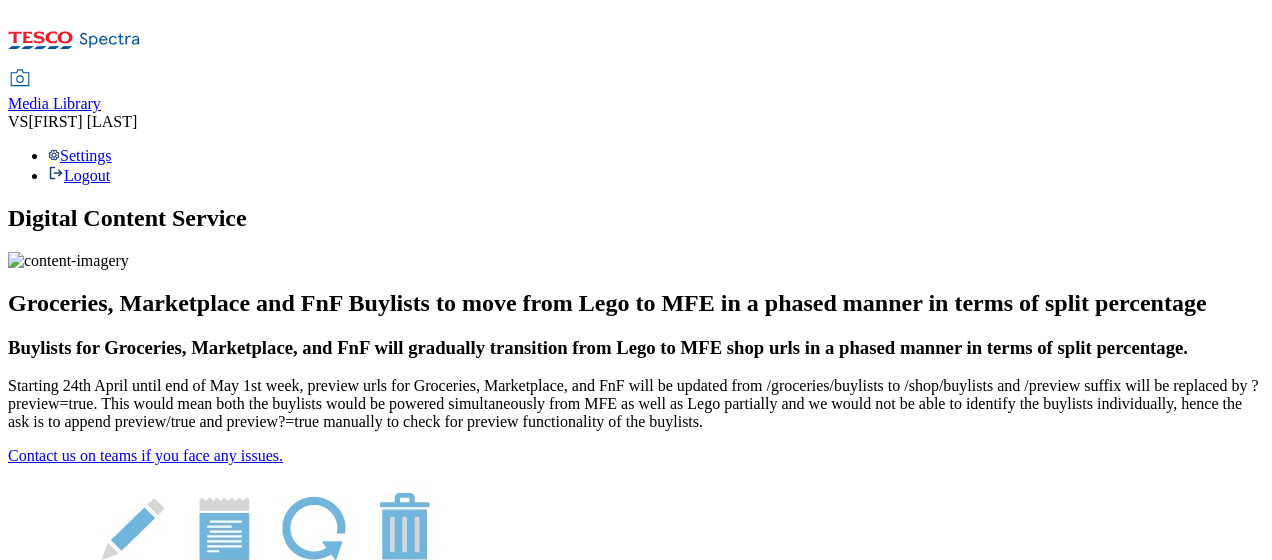 click on "Media Library" at bounding box center [54, 104] 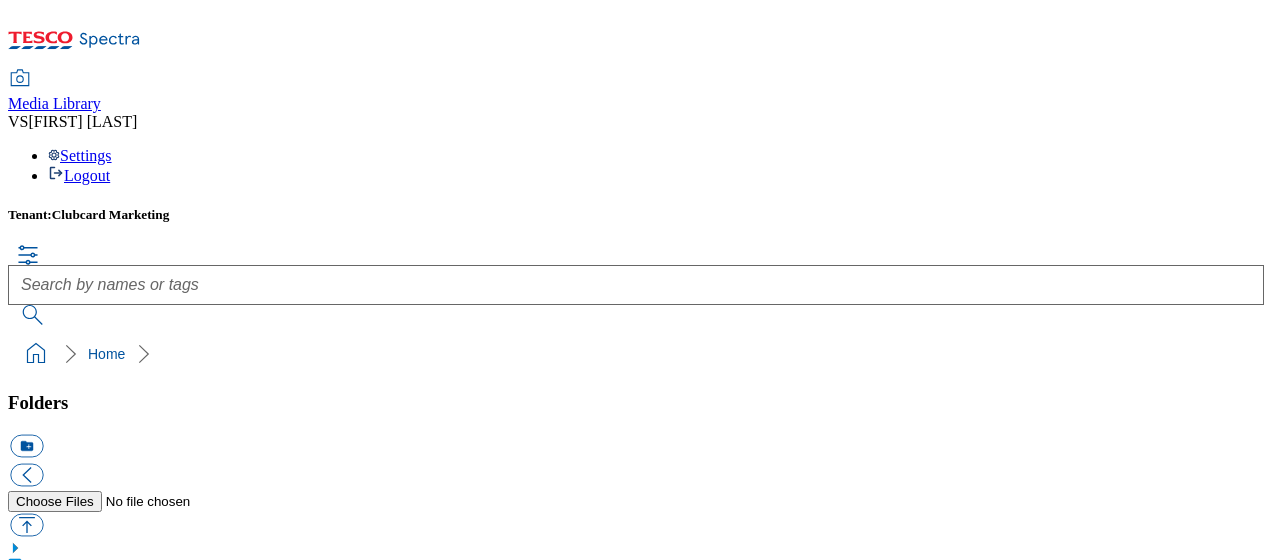 scroll, scrollTop: 0, scrollLeft: 0, axis: both 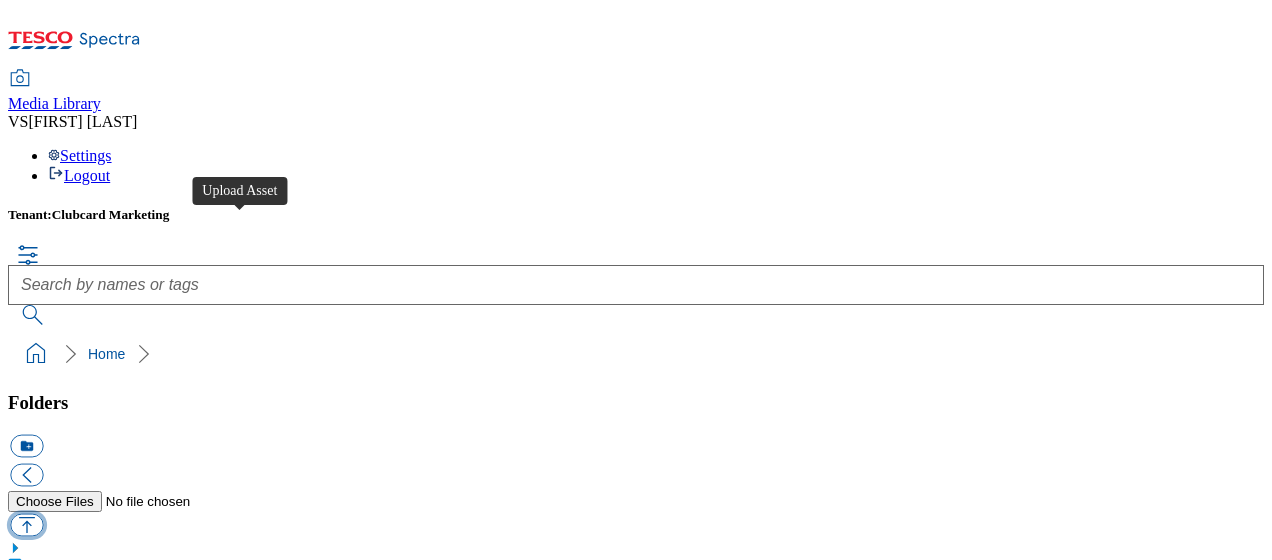 click at bounding box center [26, 524] 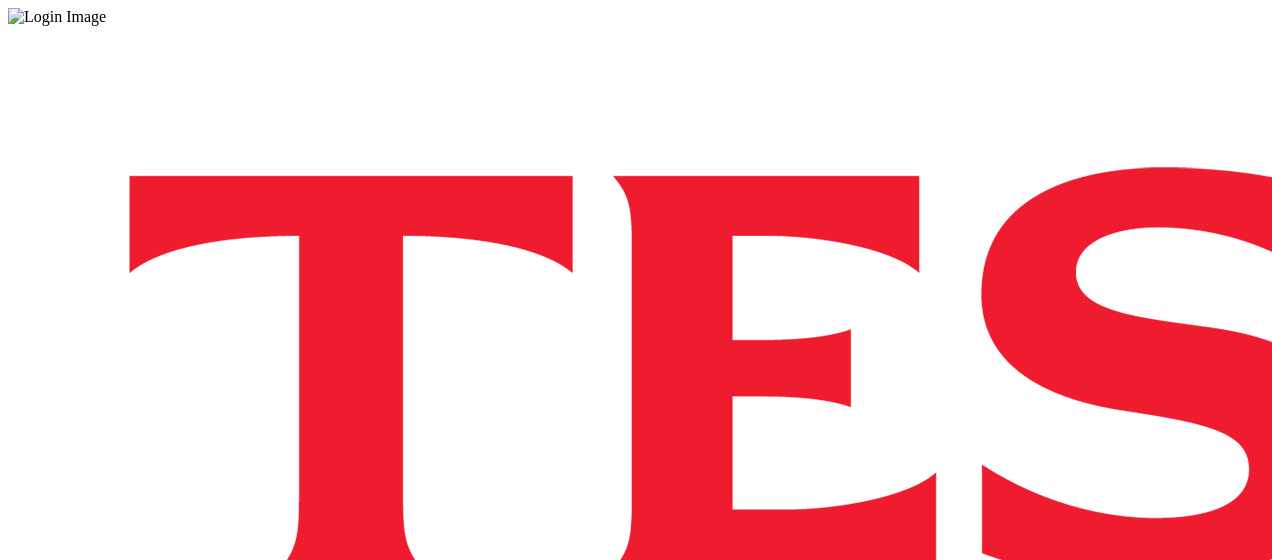scroll, scrollTop: 0, scrollLeft: 0, axis: both 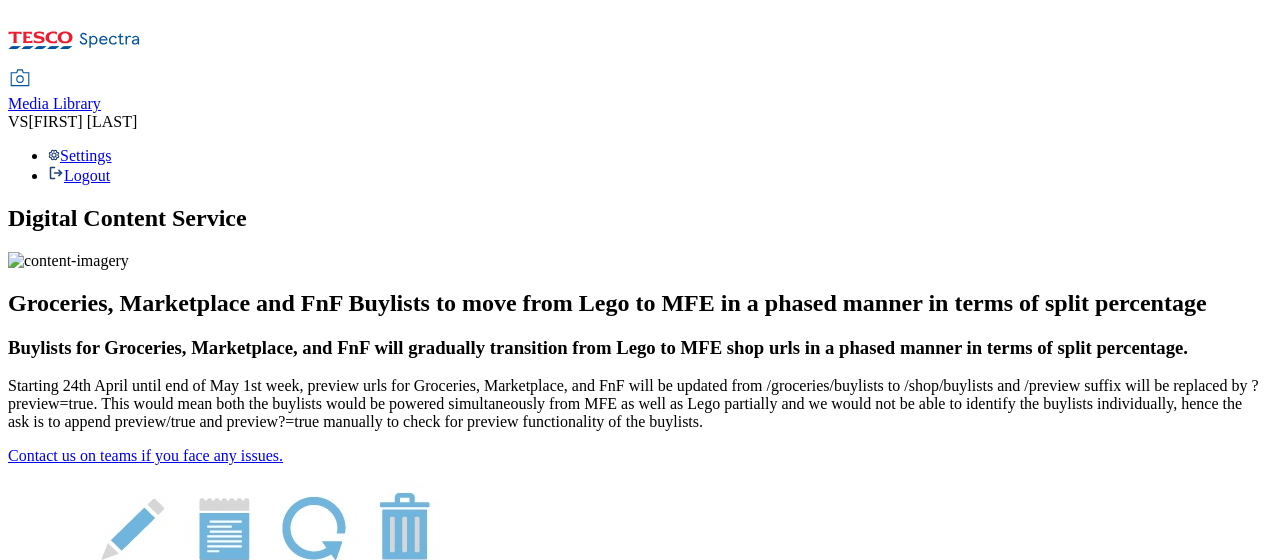click on "Media Library" at bounding box center [54, 103] 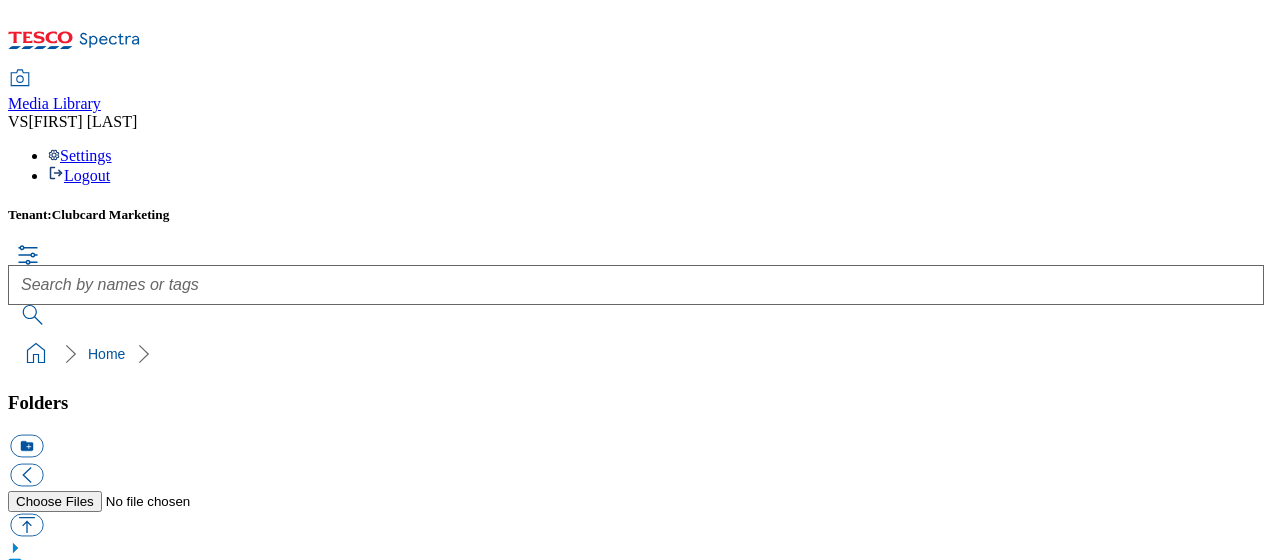 scroll, scrollTop: 0, scrollLeft: 0, axis: both 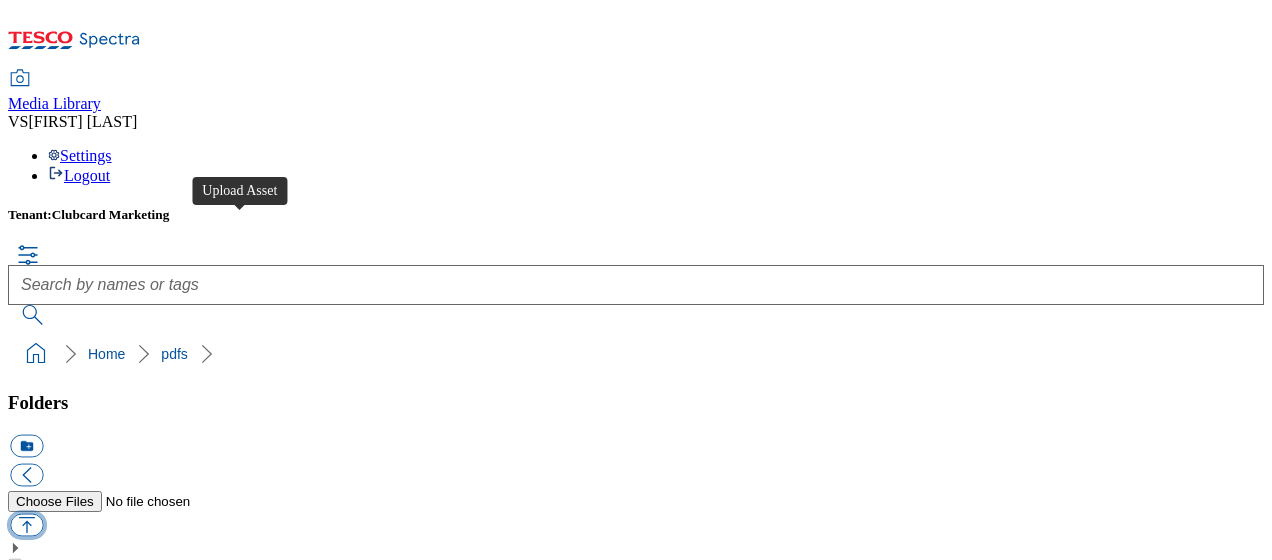 click at bounding box center (26, 524) 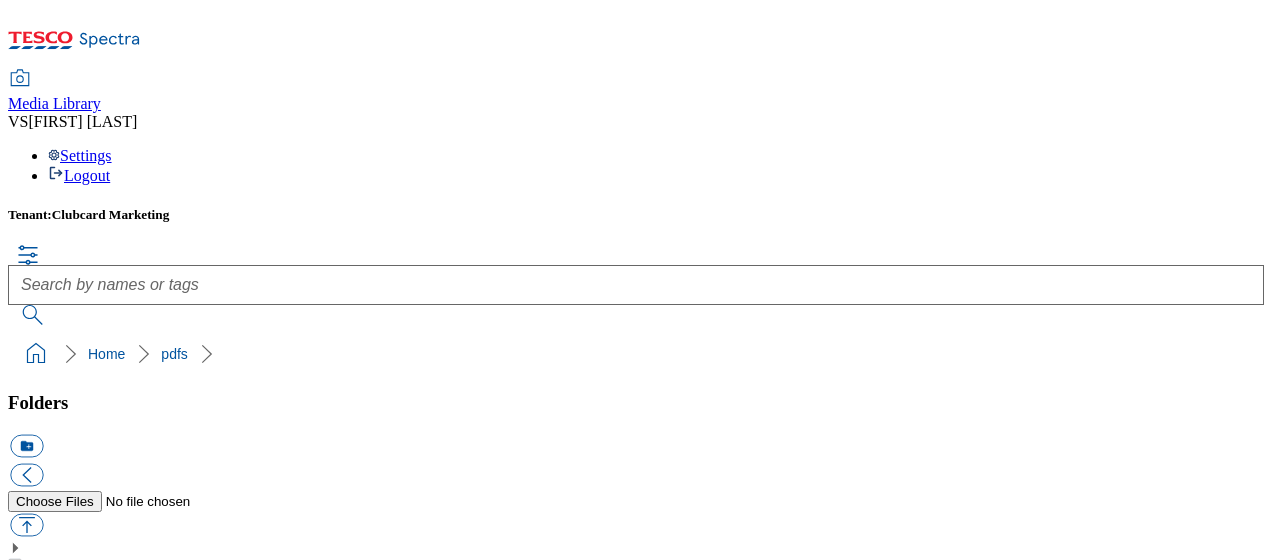 type 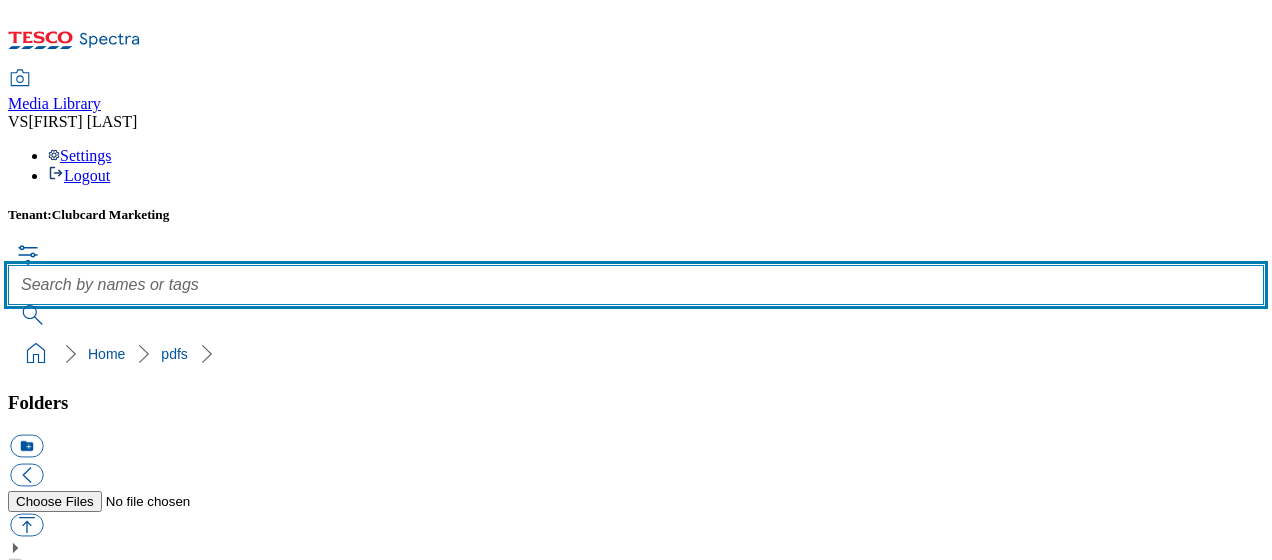 click at bounding box center (636, 285) 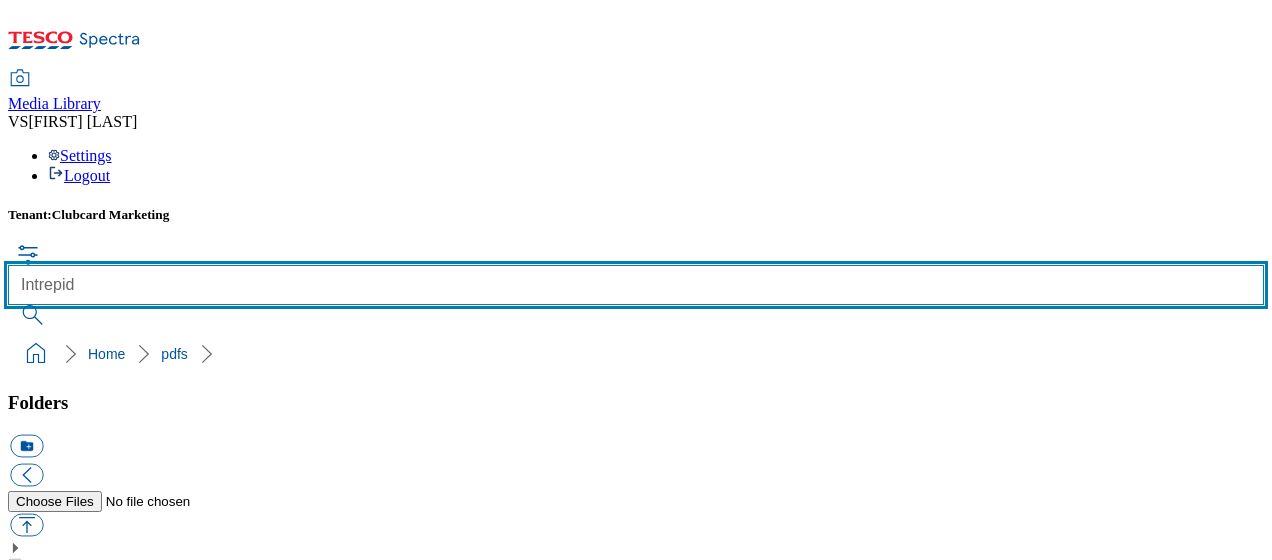 type on "Intrepid" 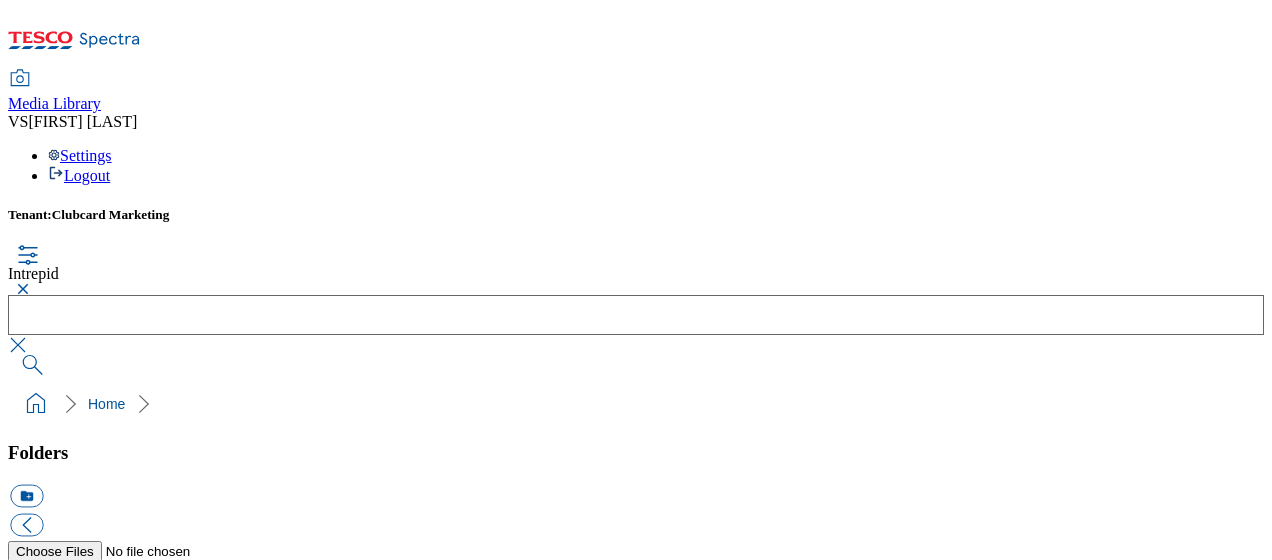 click at bounding box center (20, 345) 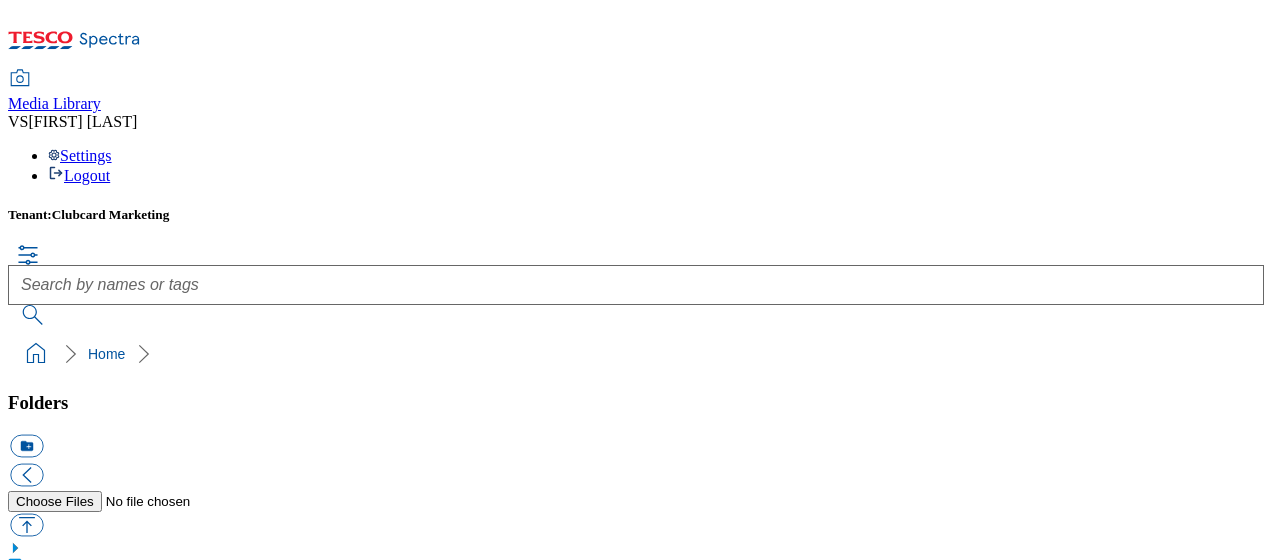 scroll, scrollTop: 1091, scrollLeft: 0, axis: vertical 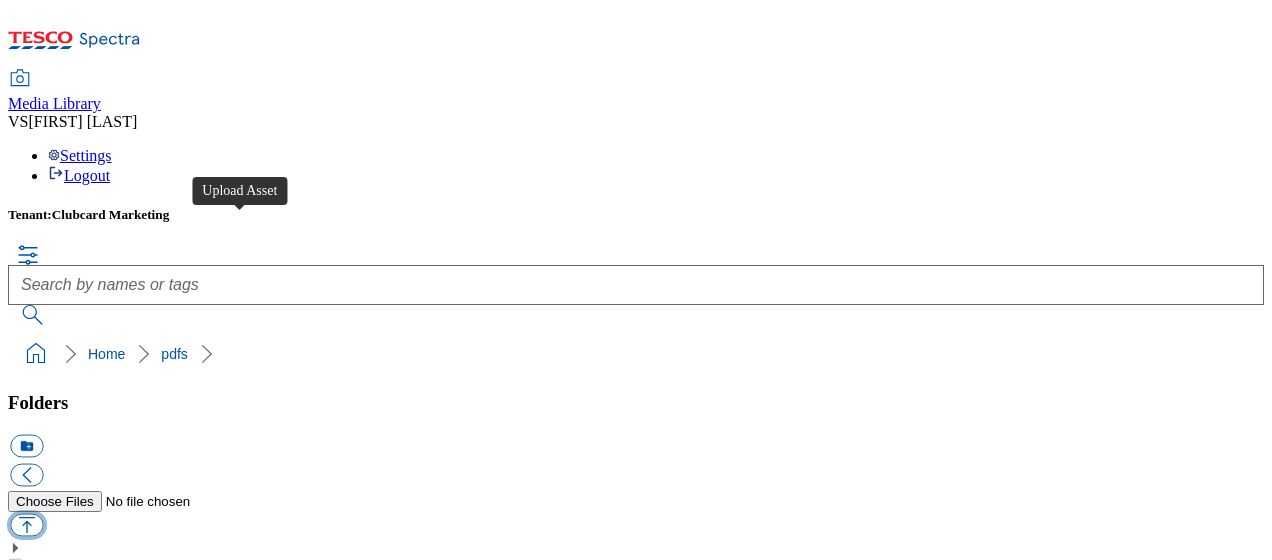 click at bounding box center (26, 524) 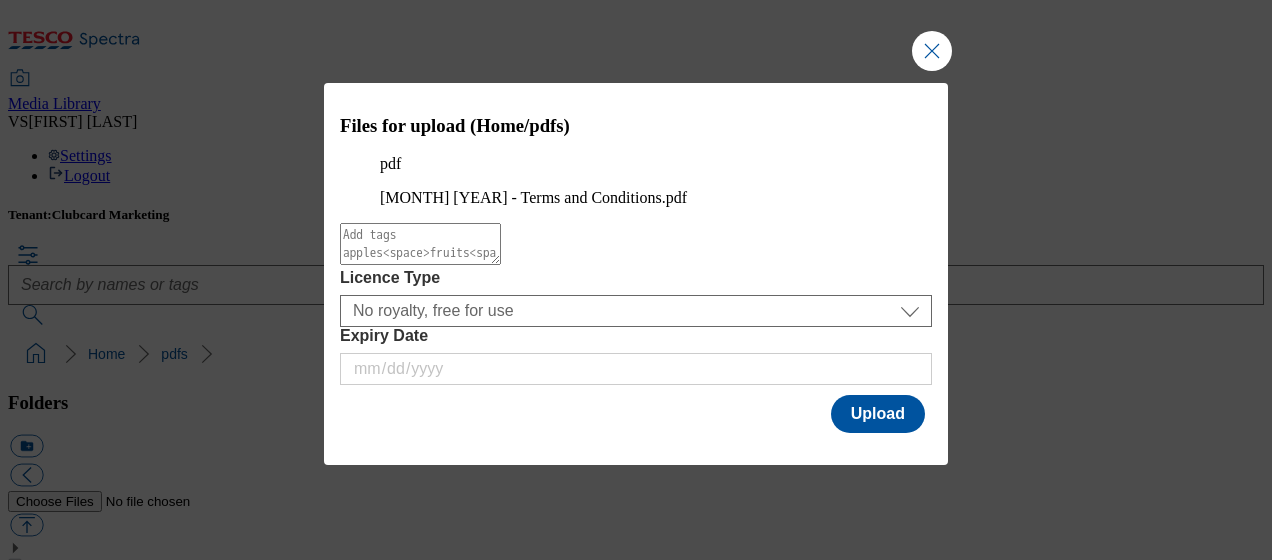 scroll, scrollTop: 28, scrollLeft: 0, axis: vertical 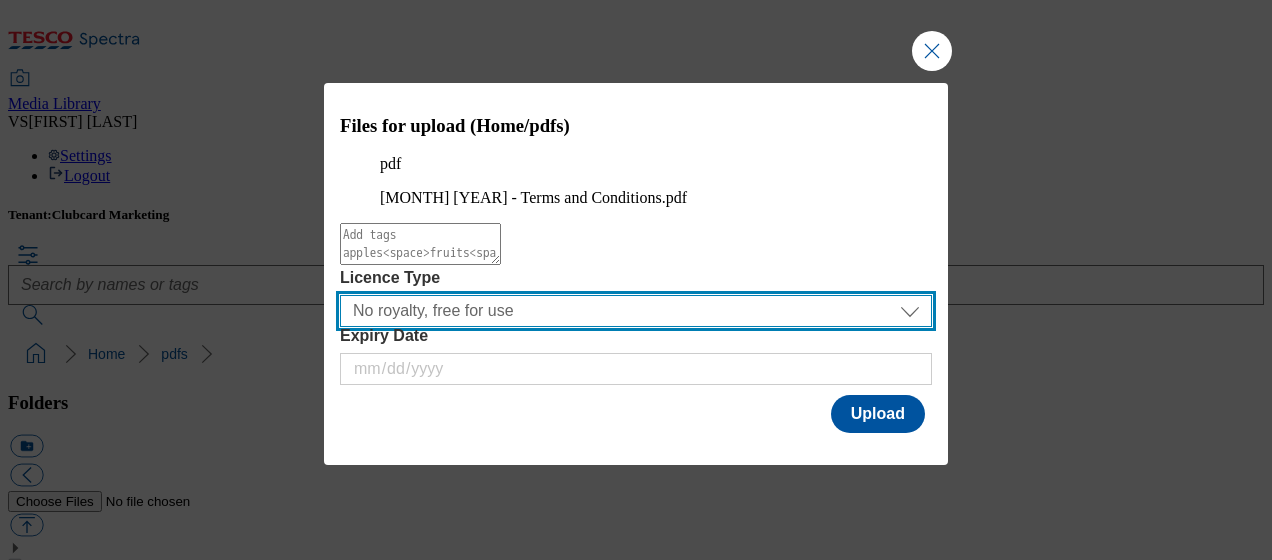 click on "No royalty, free for use All media 3 months UK only All media 6 months UK only All media 12 months UK only All media 3 months Worldwide All media 6 months Worldwide All media 12 months Worldwide Digital only 3 months UK only Digital only 6 months UK only Digital only 12 months UK only Digital only 3 months Worldwide Digital only 6 months Worldwide Digital only 12 months Worldwide Print only 3 months UK only" at bounding box center [636, 311] 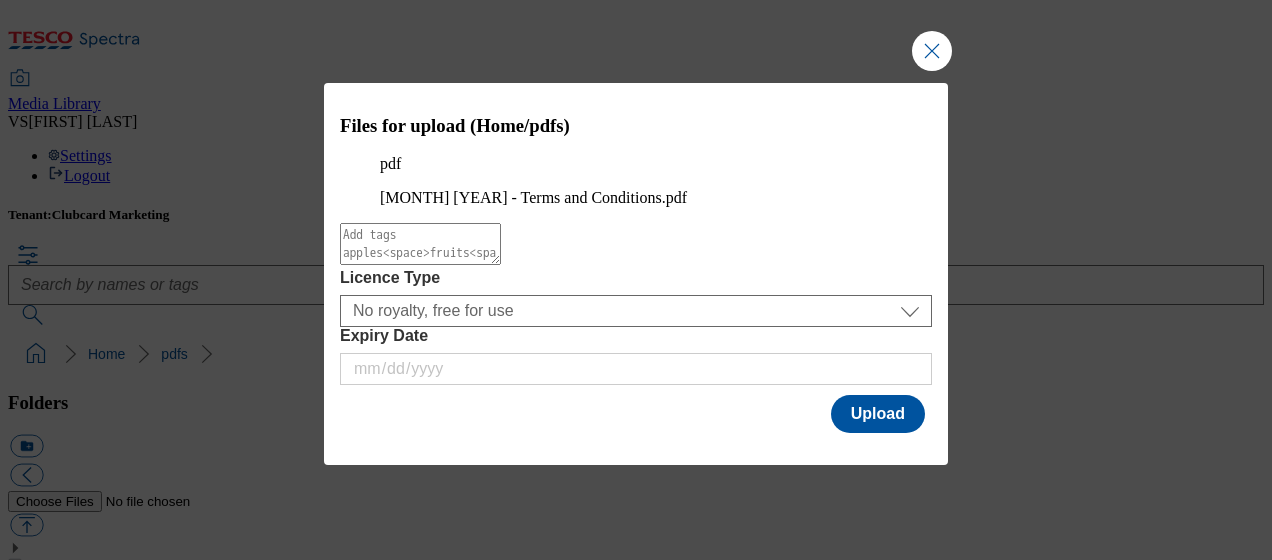 click on "Files for upload (Home/pdfs) pdf [MONTH] [YEAR] - Terms and Conditions.pdf Licence Type No royalty, free for use All media 3 months UK only All media 6 months UK only All media 12 months UK only All media 3 months Worldwide All media 6 months Worldwide All media 12 months Worldwide Digital only 3 months UK only Digital only 6 months UK only Digital only 12 months UK only Digital only 3 months Worldwide Digital only 6 months Worldwide Digital only 12 months Worldwide Print only 3 months UK only No royalty, free for use Expiry Date Upload" at bounding box center (636, 250) 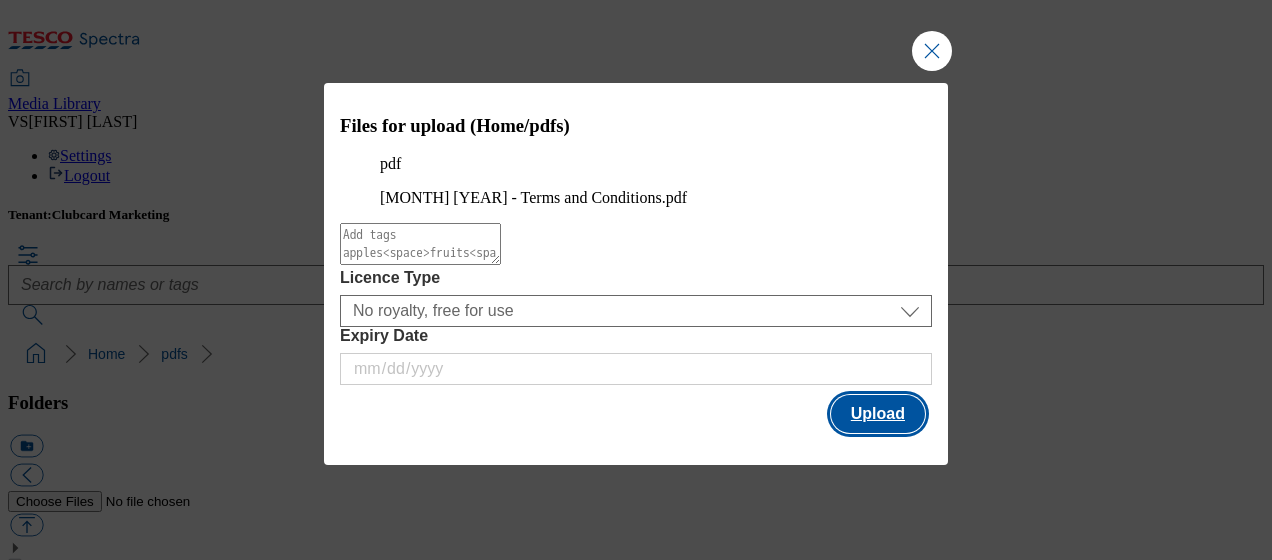 click on "Upload" at bounding box center (878, 414) 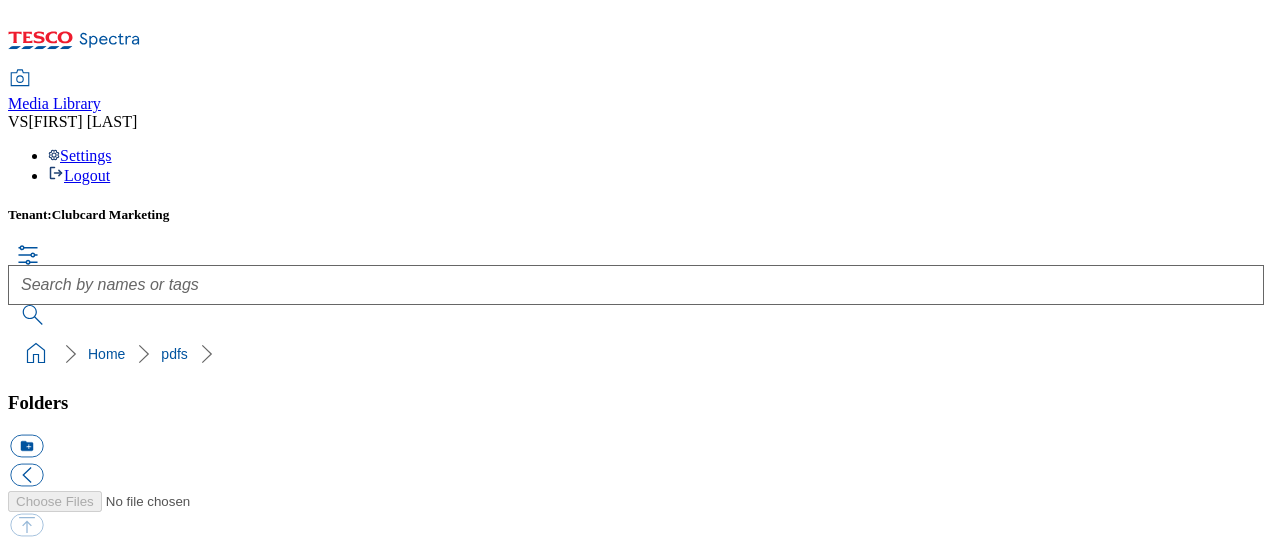 click on "[MONTH] Low Deposit TCs [YEAR] - GBP" at bounding box center [636, 4515] 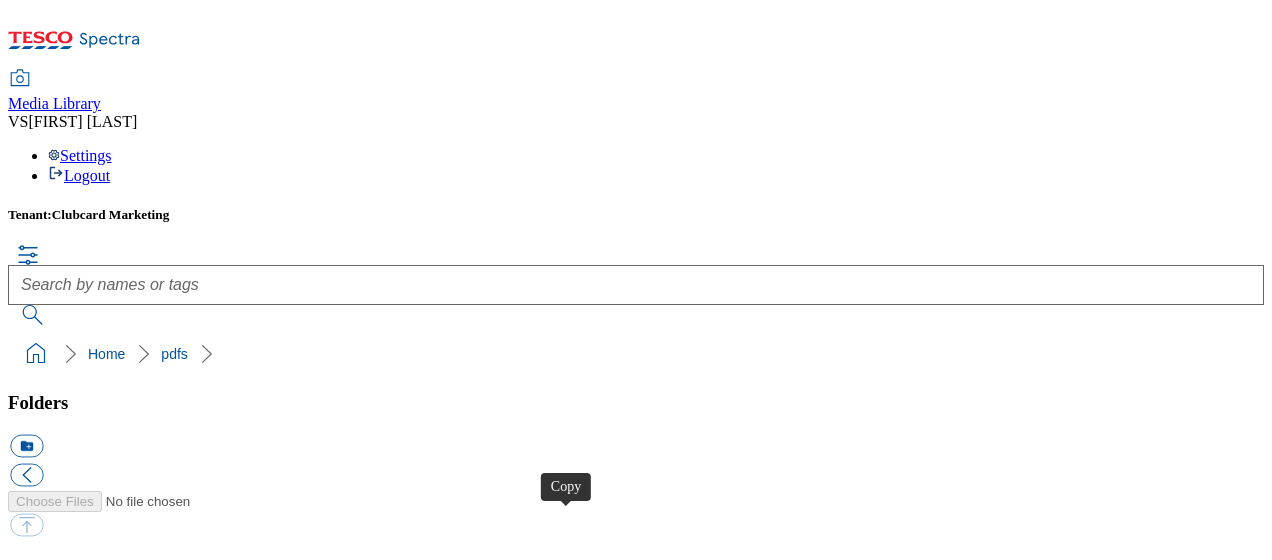 click at bounding box center [26, 4554] 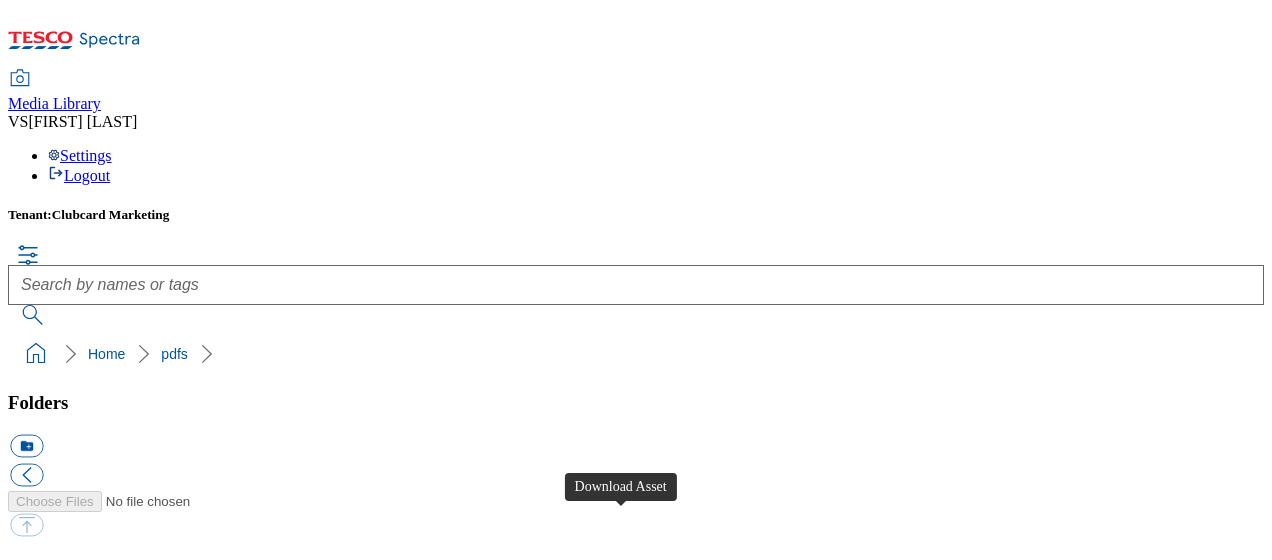 click at bounding box center (26, 4583) 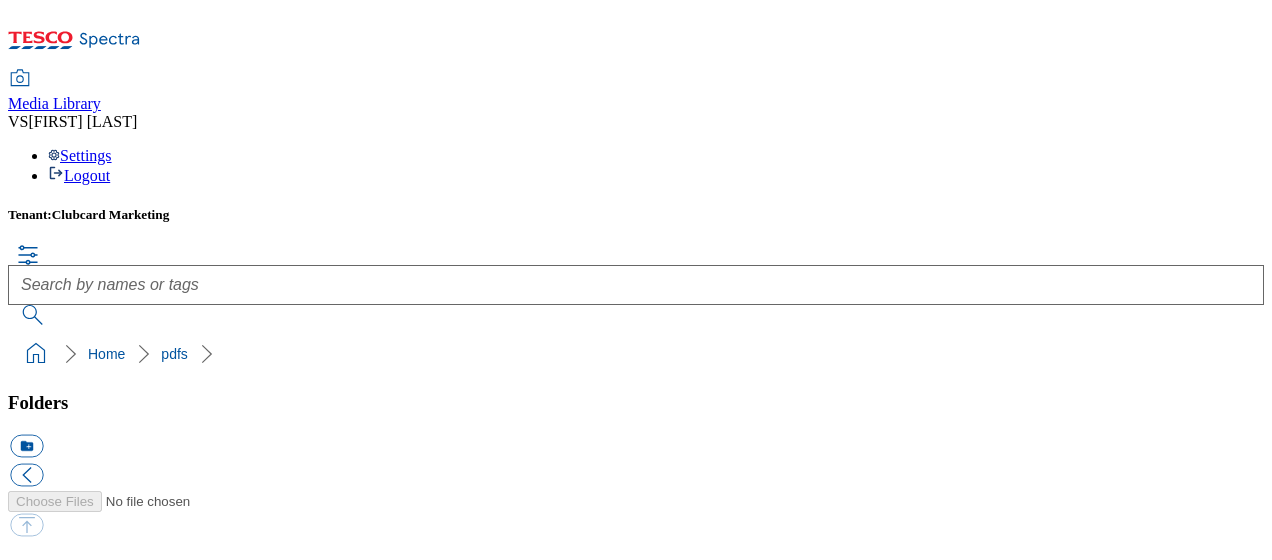 scroll, scrollTop: 0, scrollLeft: 0, axis: both 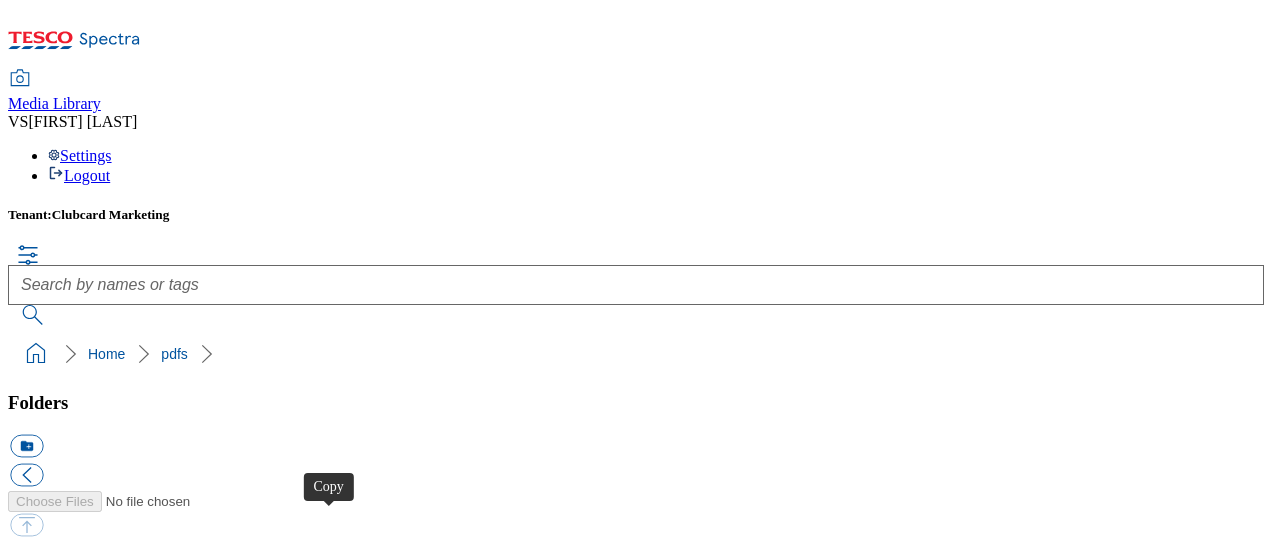 click at bounding box center [26, 4108] 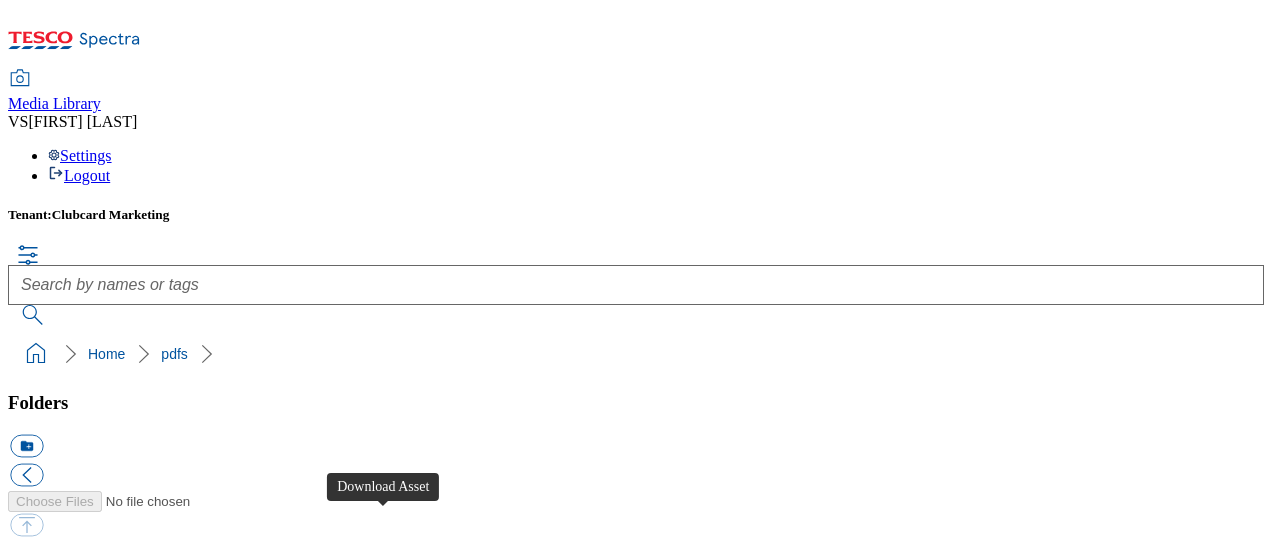 click at bounding box center (26, 4137) 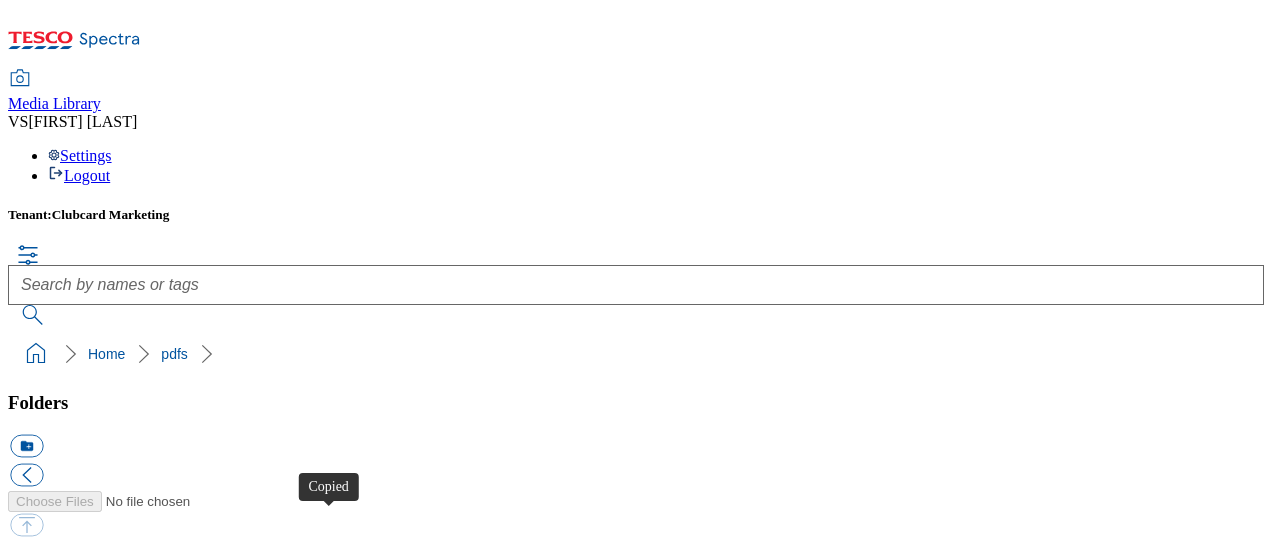 click at bounding box center (26, 4108) 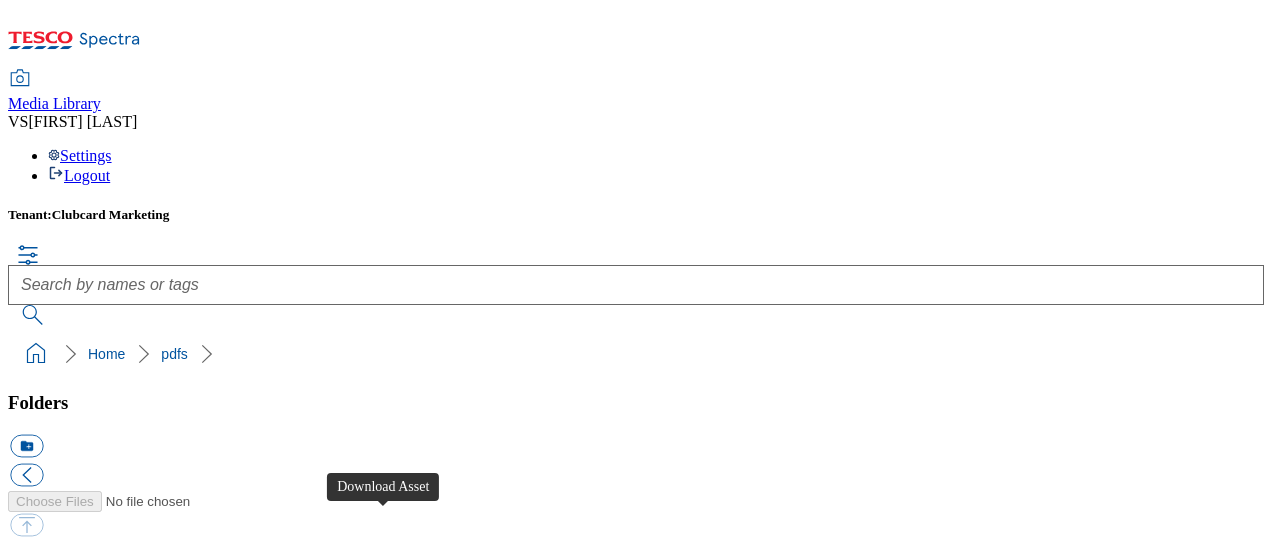 click at bounding box center [26, 4137] 